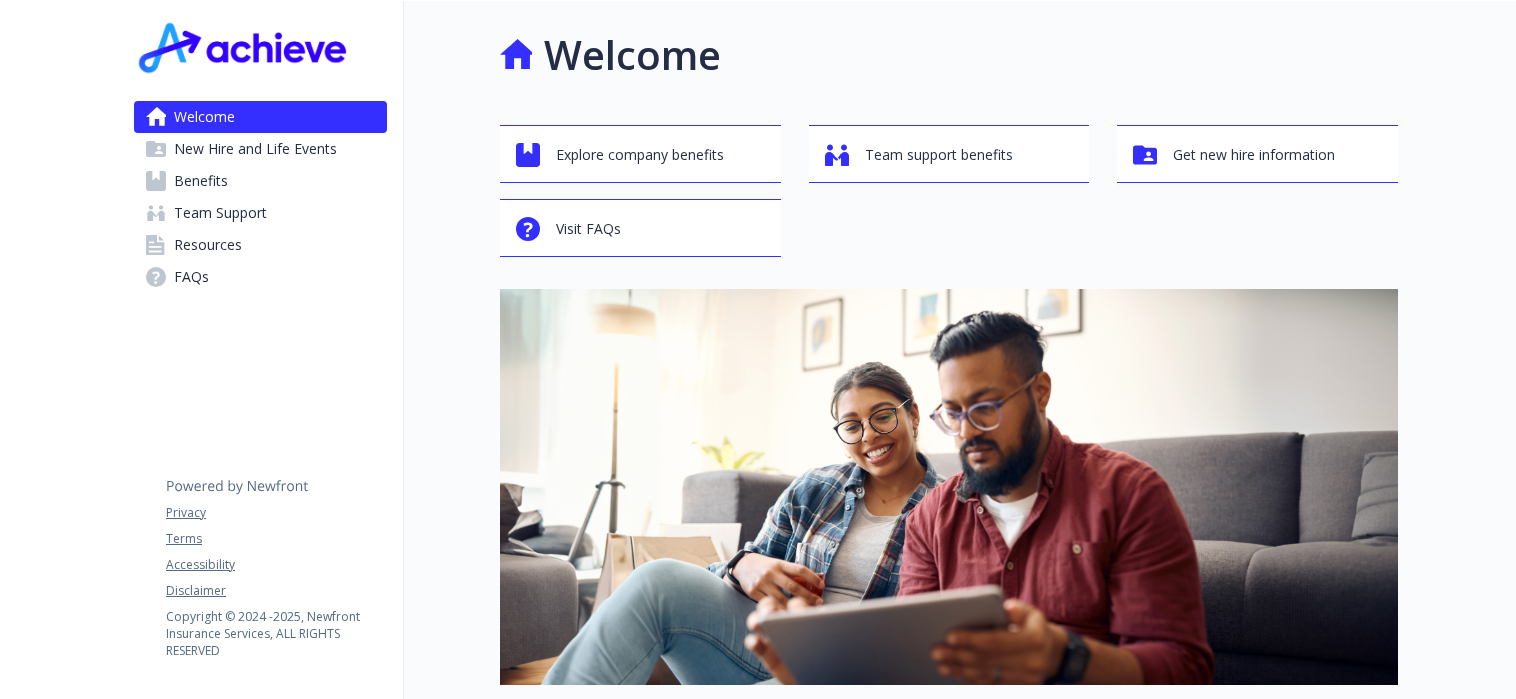 scroll, scrollTop: 0, scrollLeft: 0, axis: both 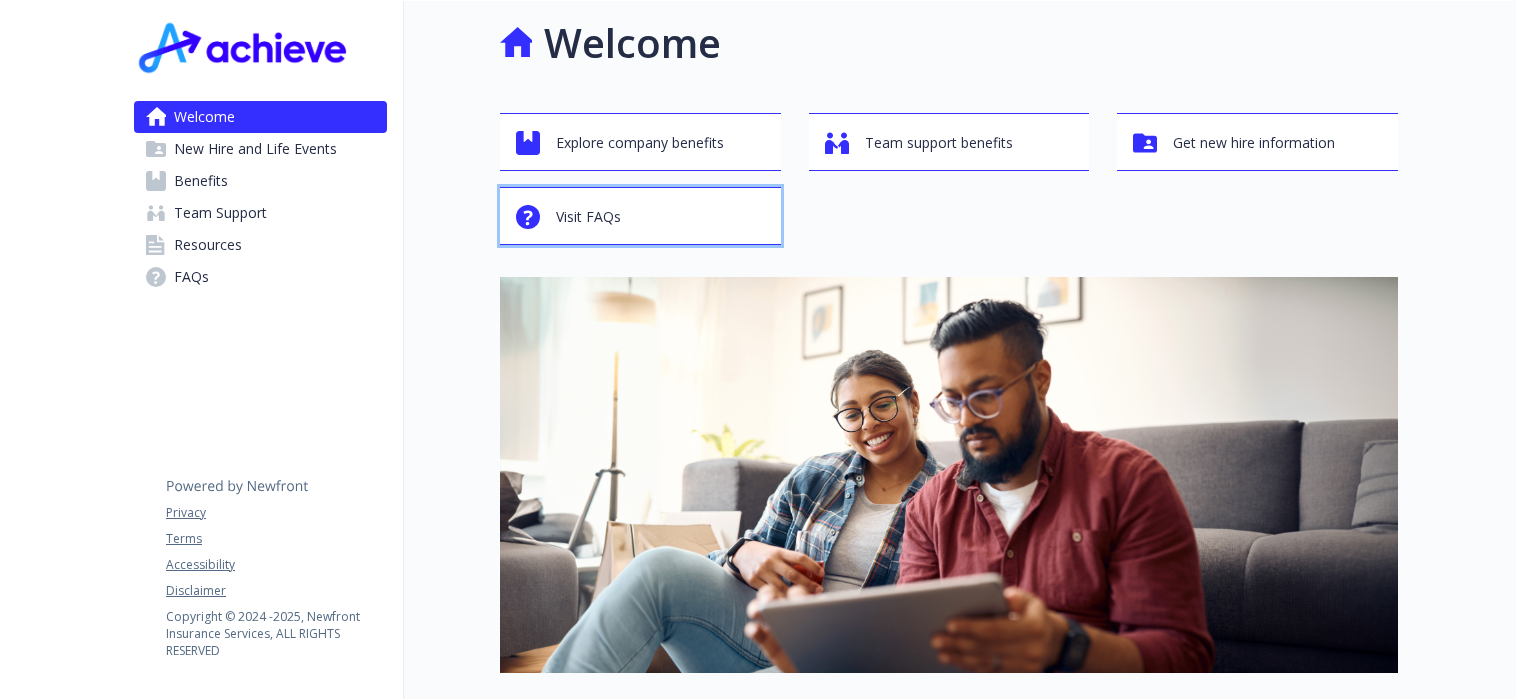 click on "Visit FAQs" at bounding box center [588, 217] 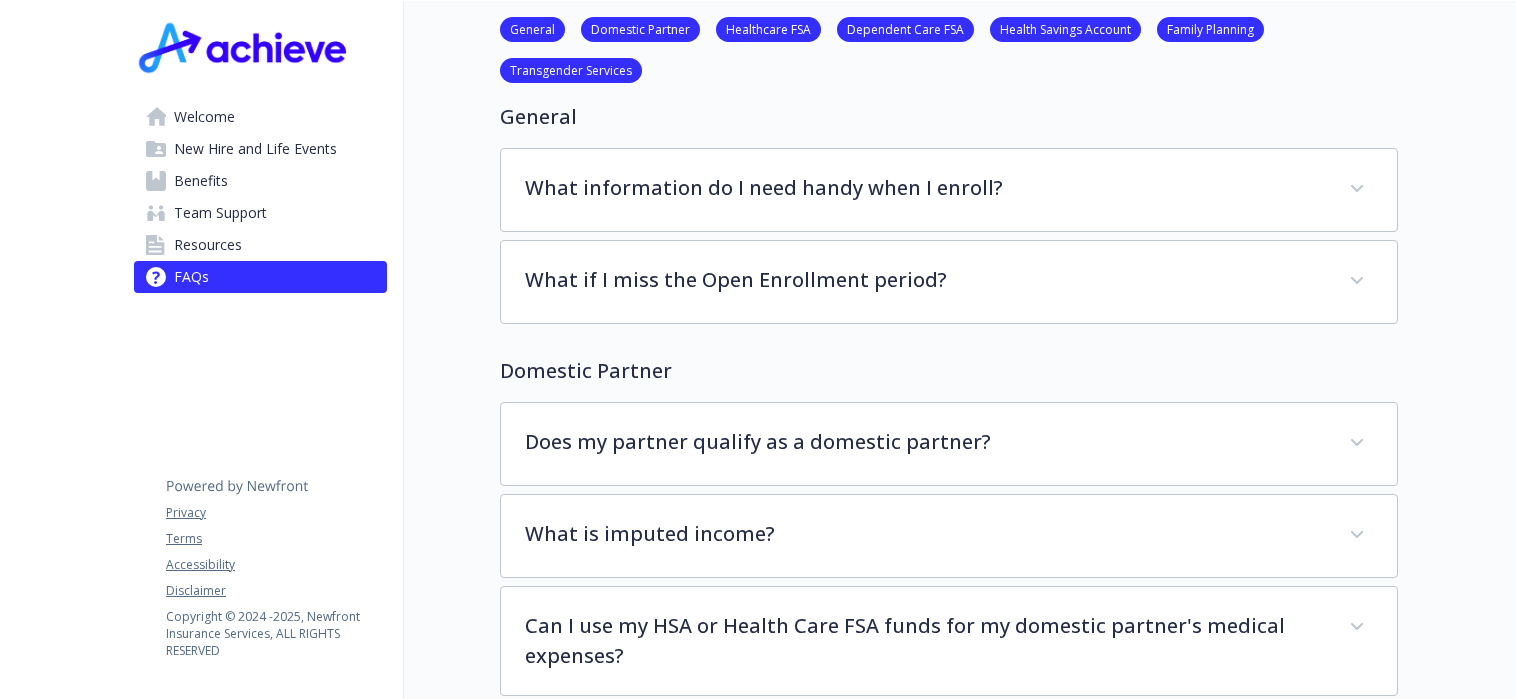scroll, scrollTop: 0, scrollLeft: 0, axis: both 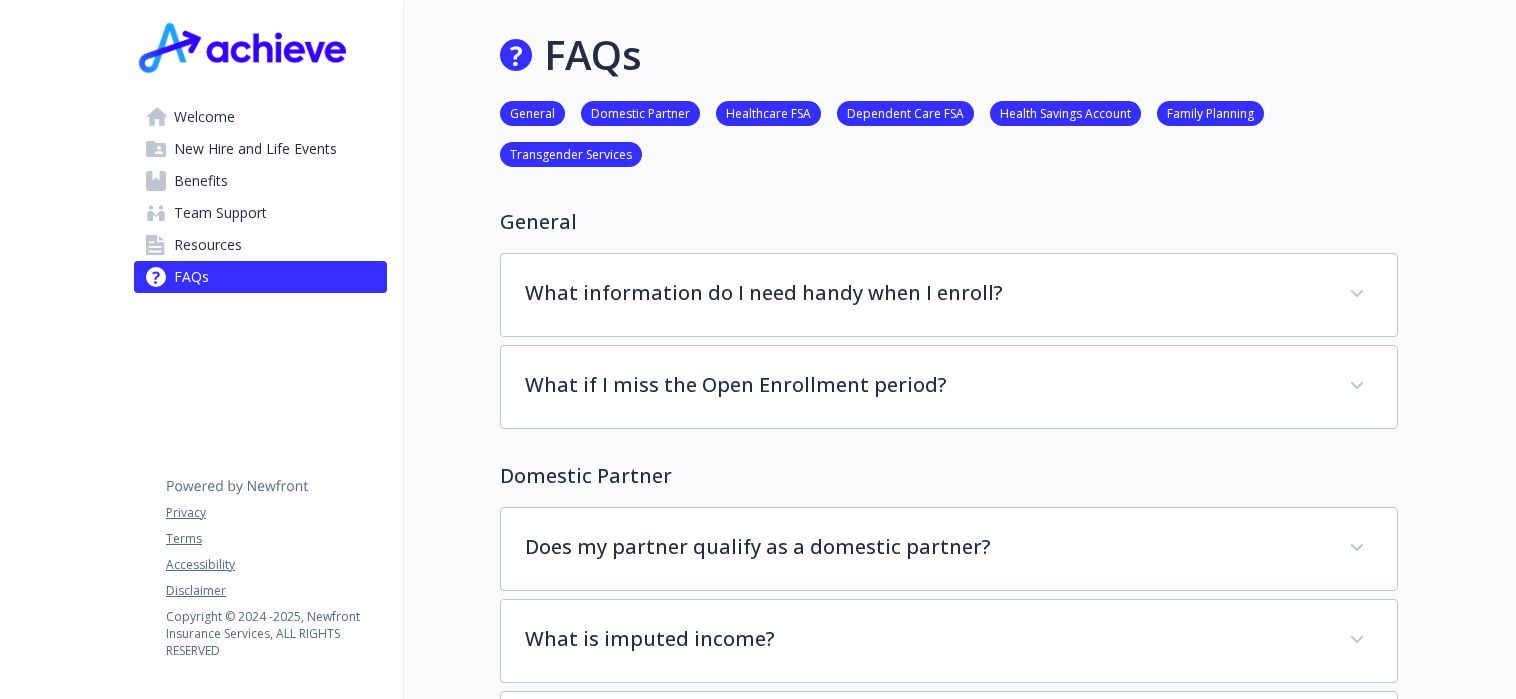 click on "General" at bounding box center (532, 112) 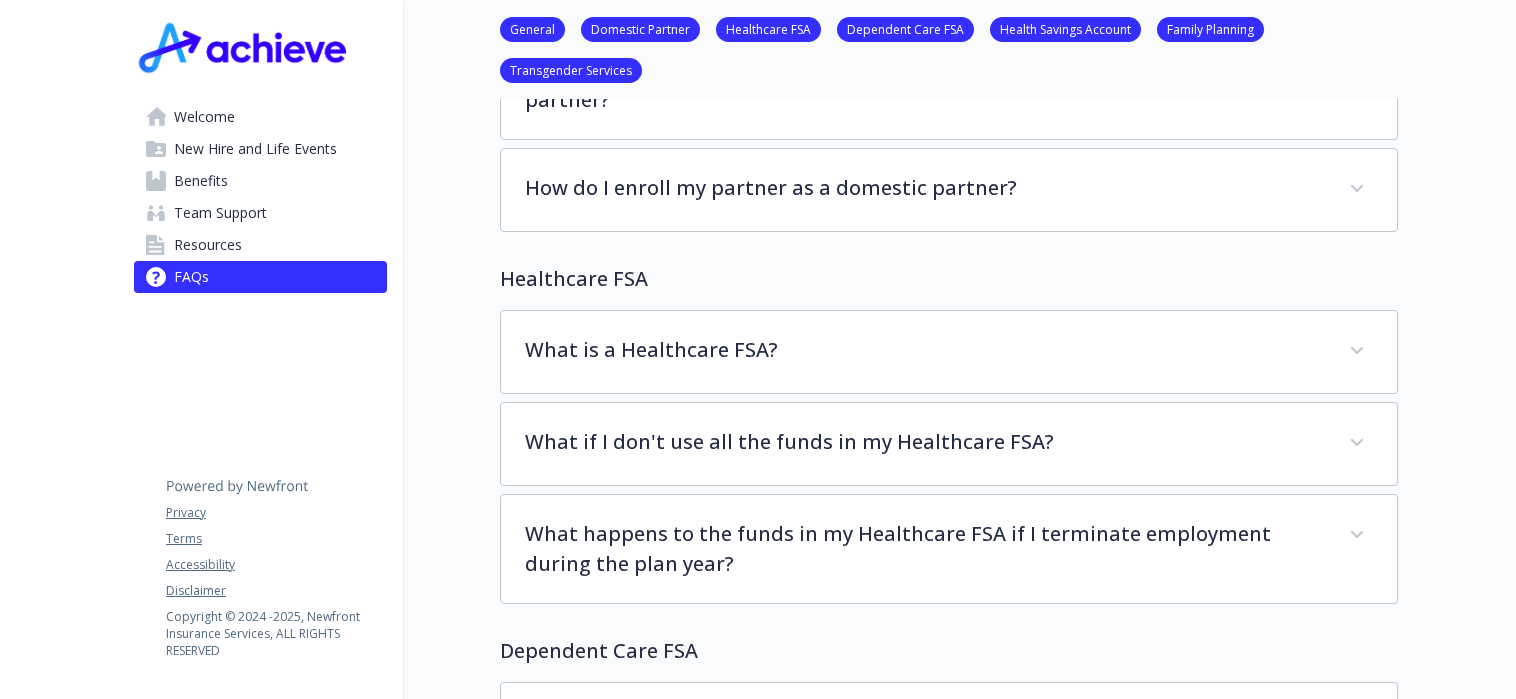 scroll, scrollTop: 0, scrollLeft: 12, axis: horizontal 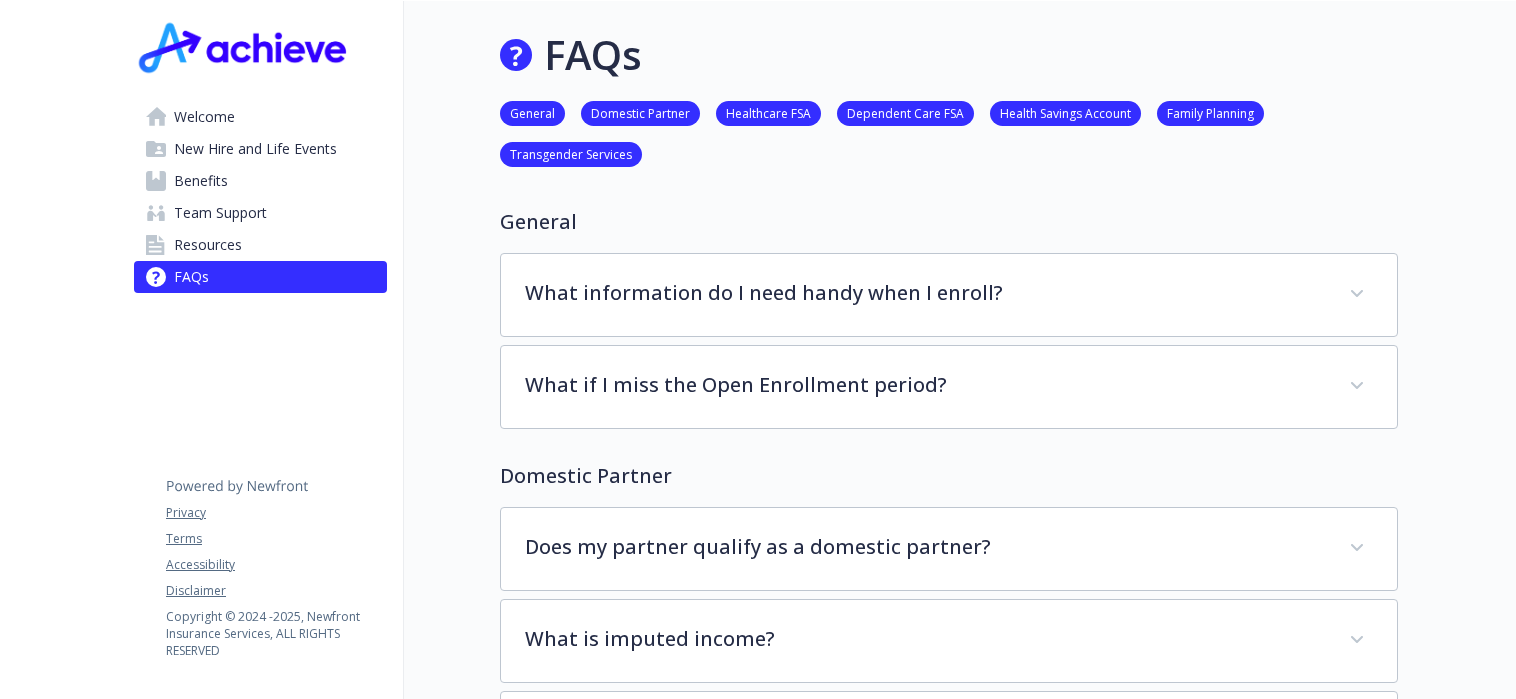 click on "Resources" at bounding box center (208, 245) 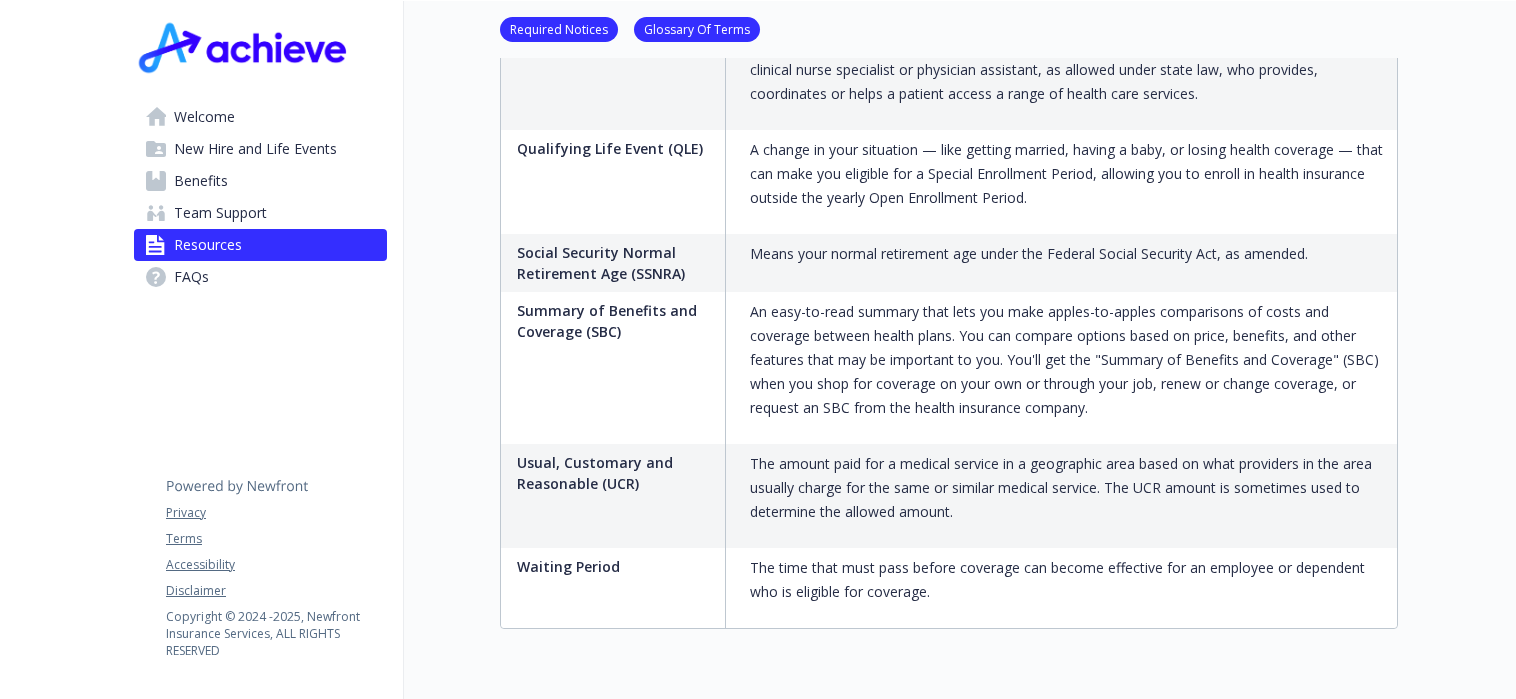 scroll, scrollTop: 3761, scrollLeft: 12, axis: both 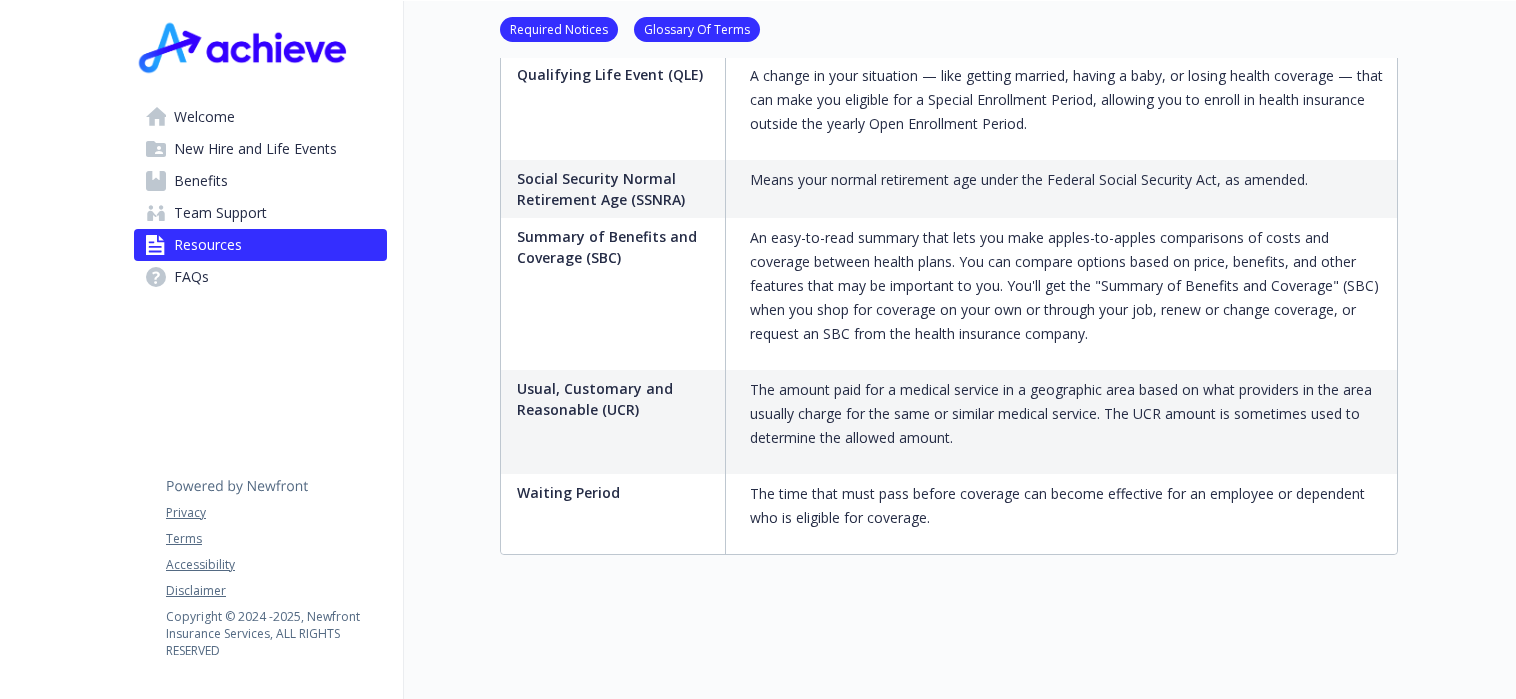 click on "Benefits" at bounding box center (201, 181) 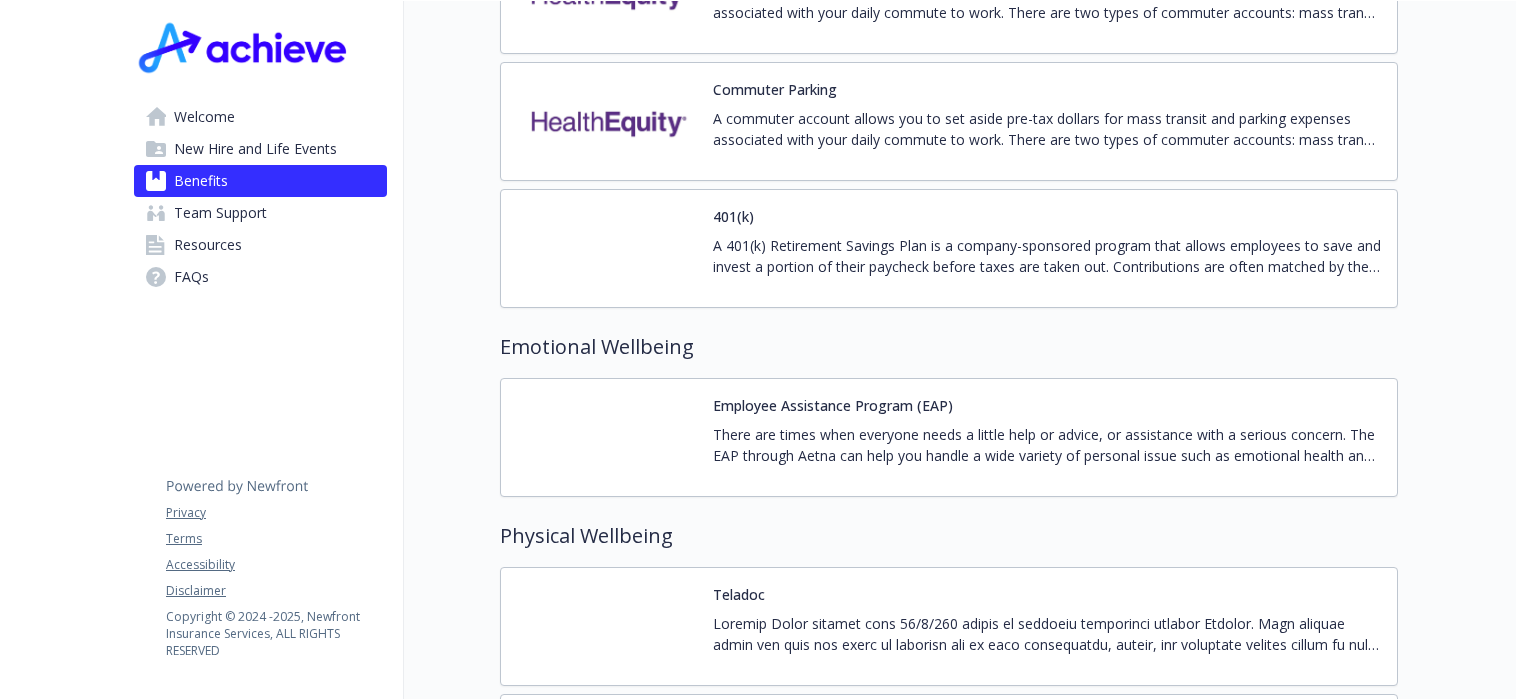 scroll, scrollTop: 3501, scrollLeft: 12, axis: both 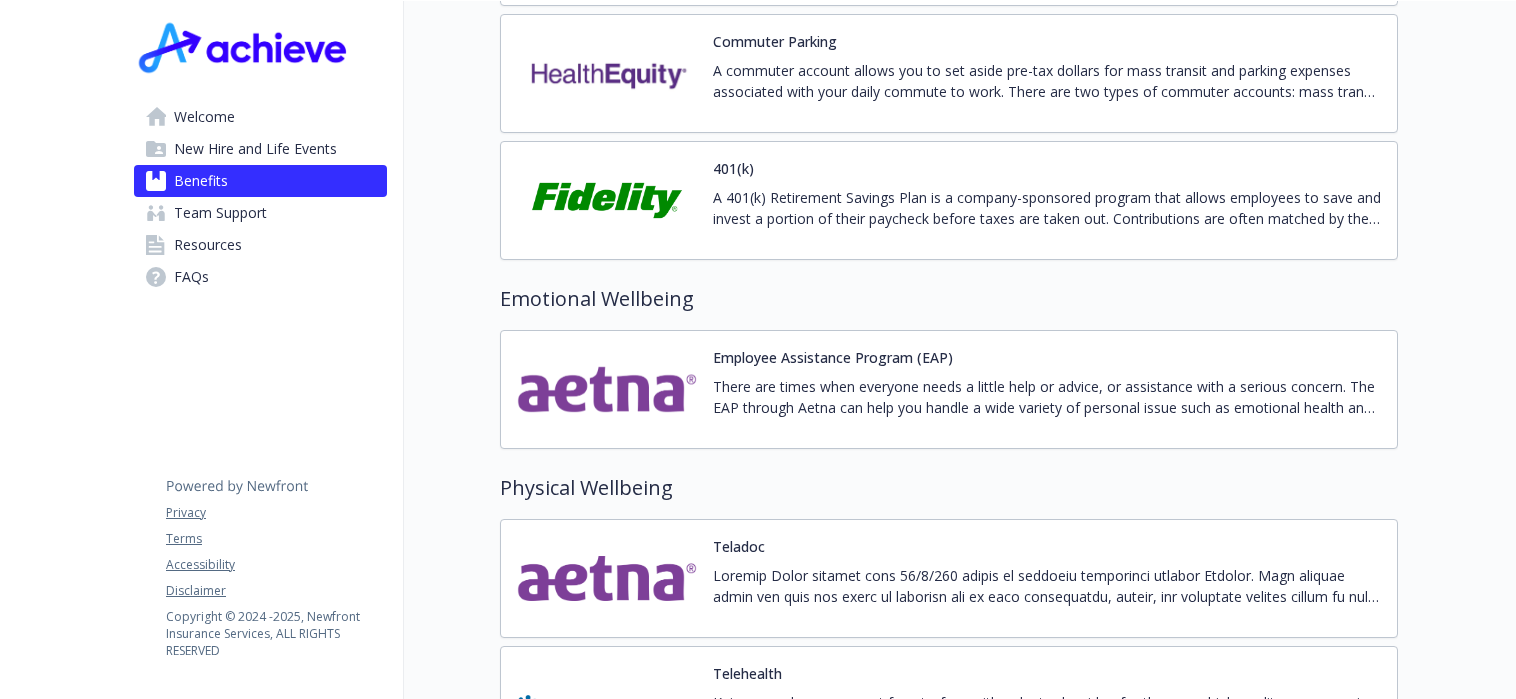 click on "Employee Assistance Program (EAP) There are times when everyone needs a little help or advice, or assistance with a serious concern. The EAP through Aetna can help you handle a wide variety of personal issue such as emotional health and substance use disorder; parenting and childcare needs; financial coaching; legal consultation; and eldercare resources.
Best of all, contacting the EAP is completely confidential, free, and available to any member of your immediate household." at bounding box center (1047, 389) 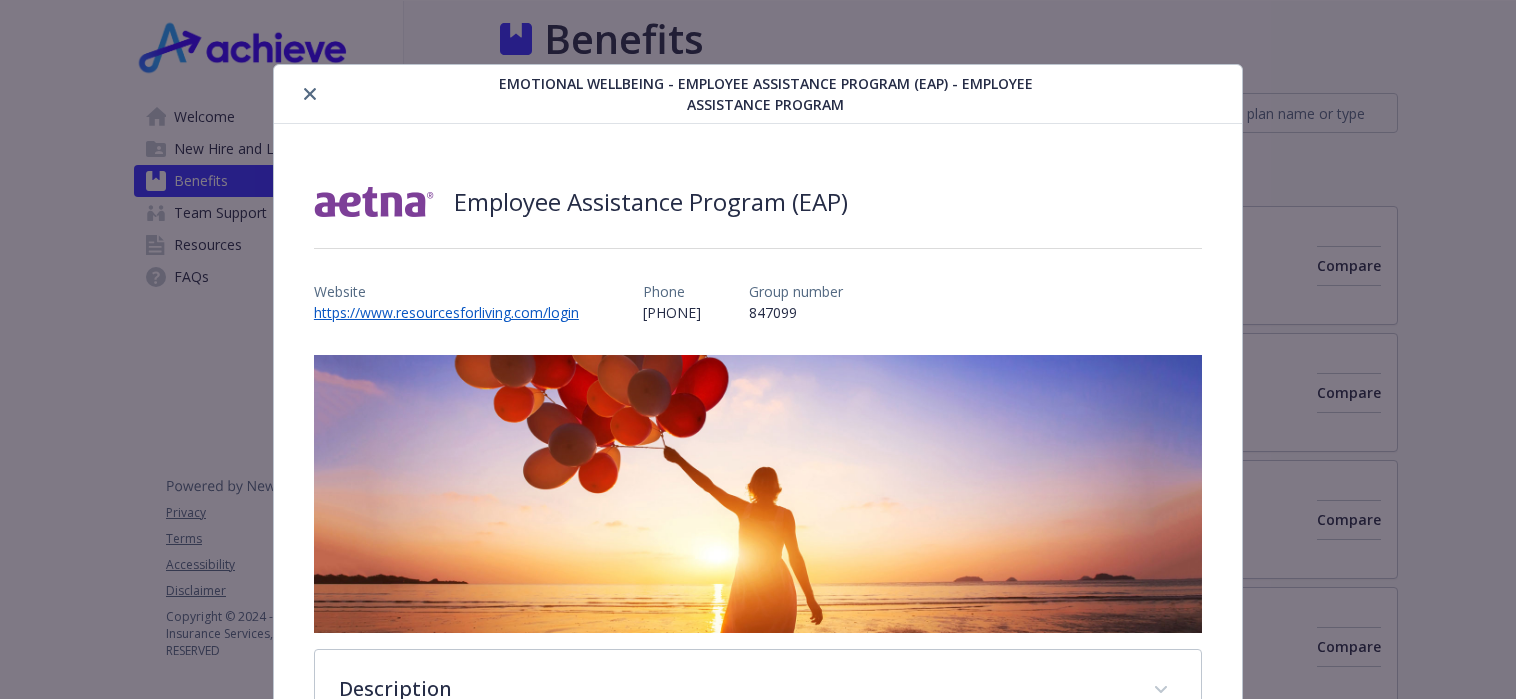 scroll, scrollTop: 3501, scrollLeft: 12, axis: both 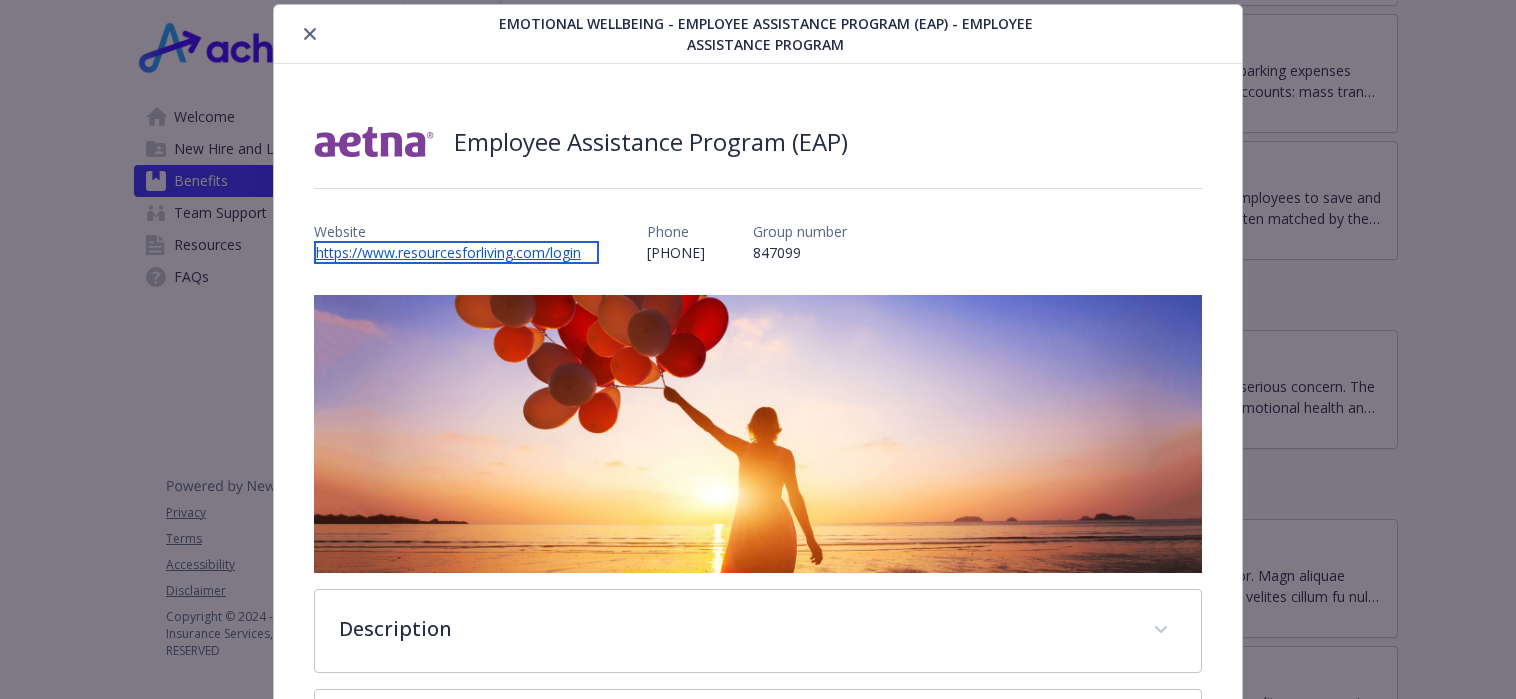 click on "https://www.resourcesforliving.com/login" at bounding box center [456, 252] 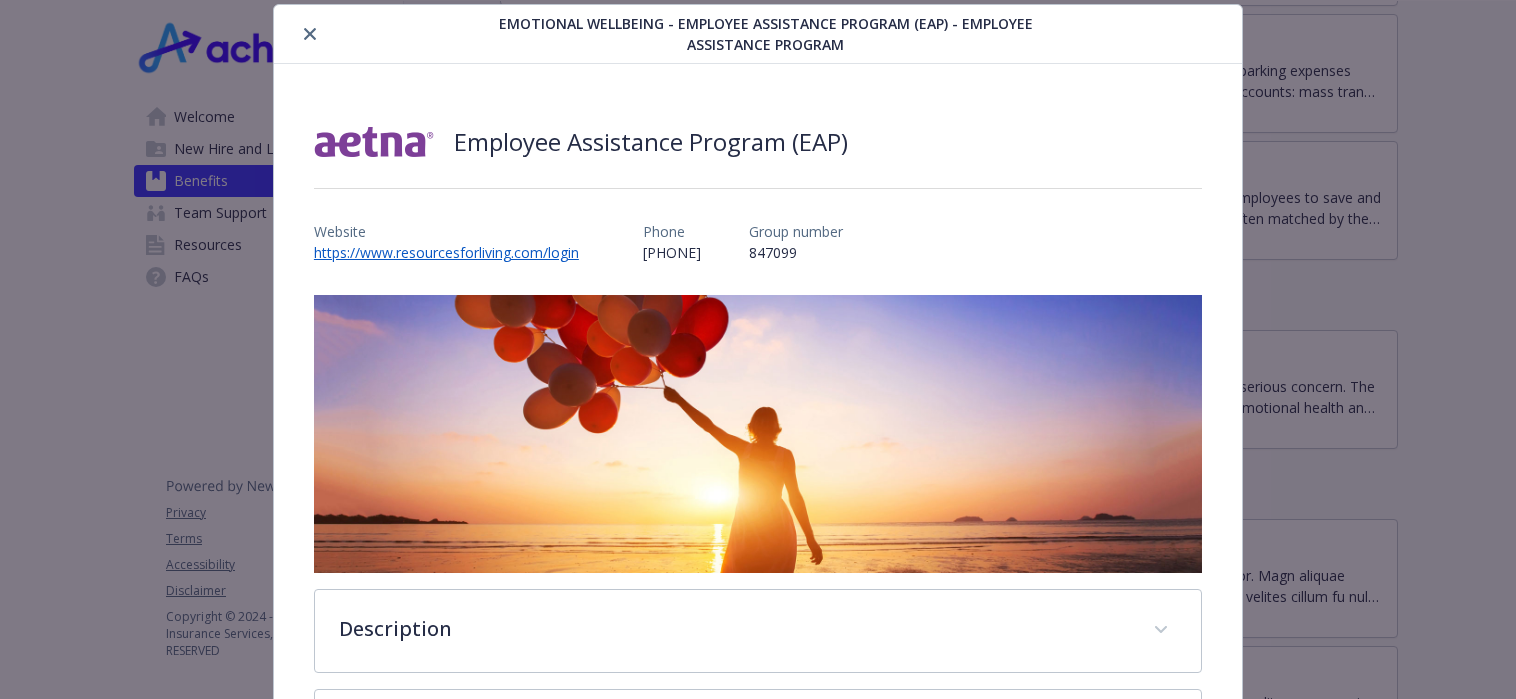 click on "847099" at bounding box center [796, 252] 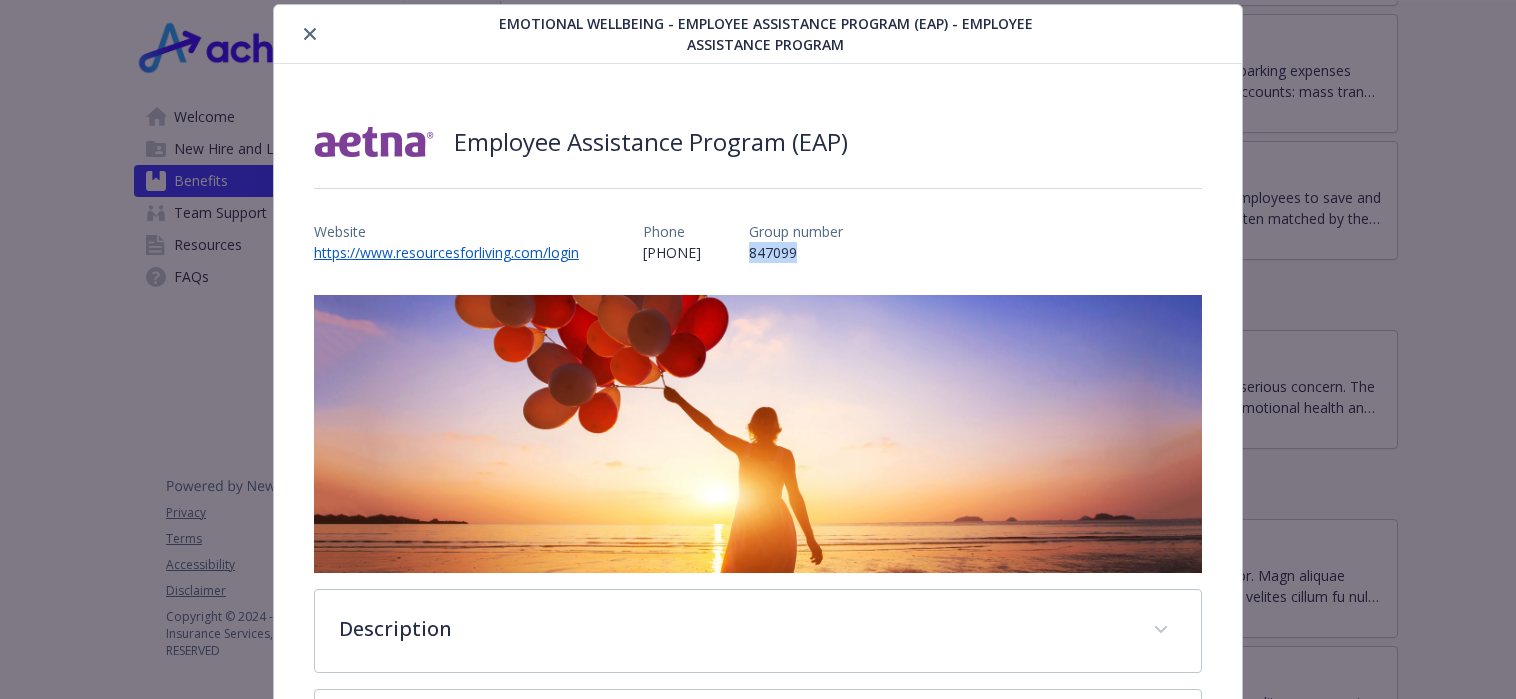click on "847099" at bounding box center (796, 252) 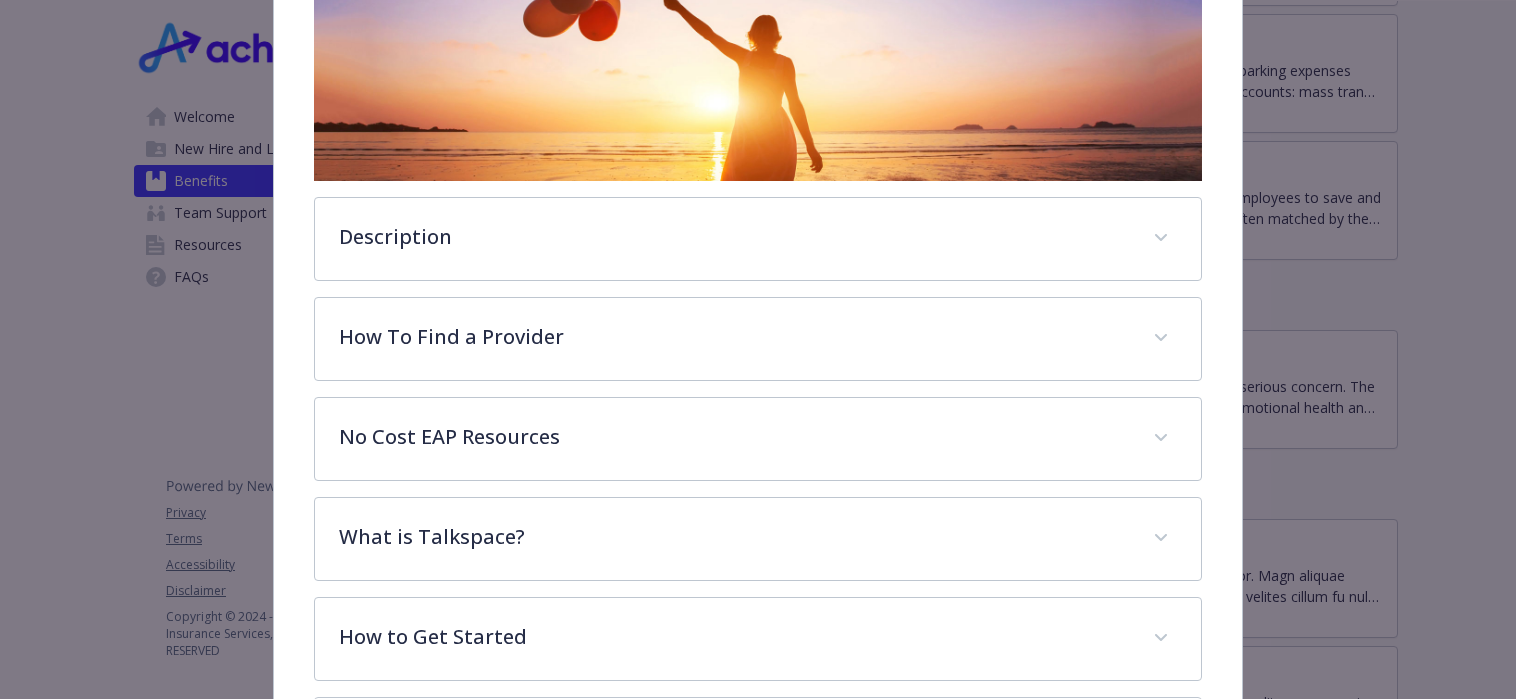 scroll, scrollTop: 466, scrollLeft: 0, axis: vertical 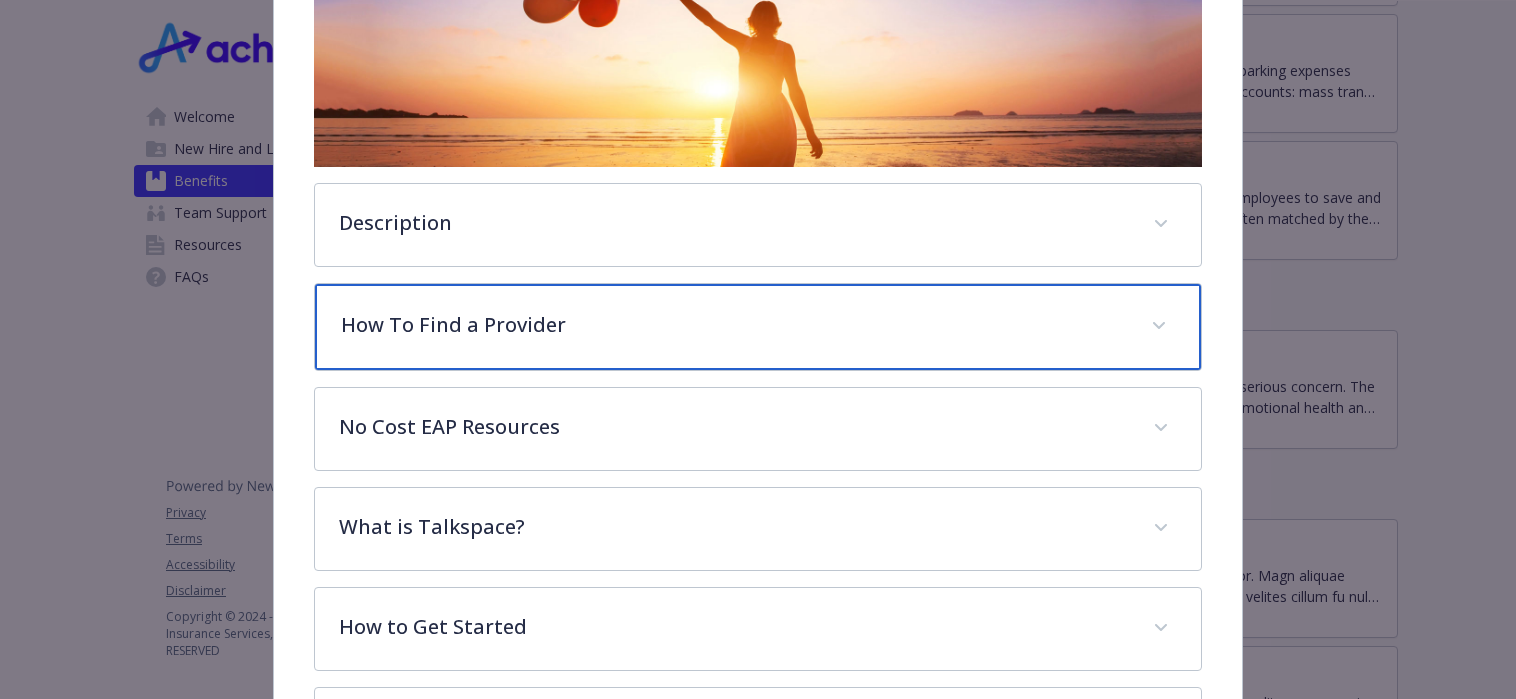 click on "How To Find a Provider" at bounding box center (734, 325) 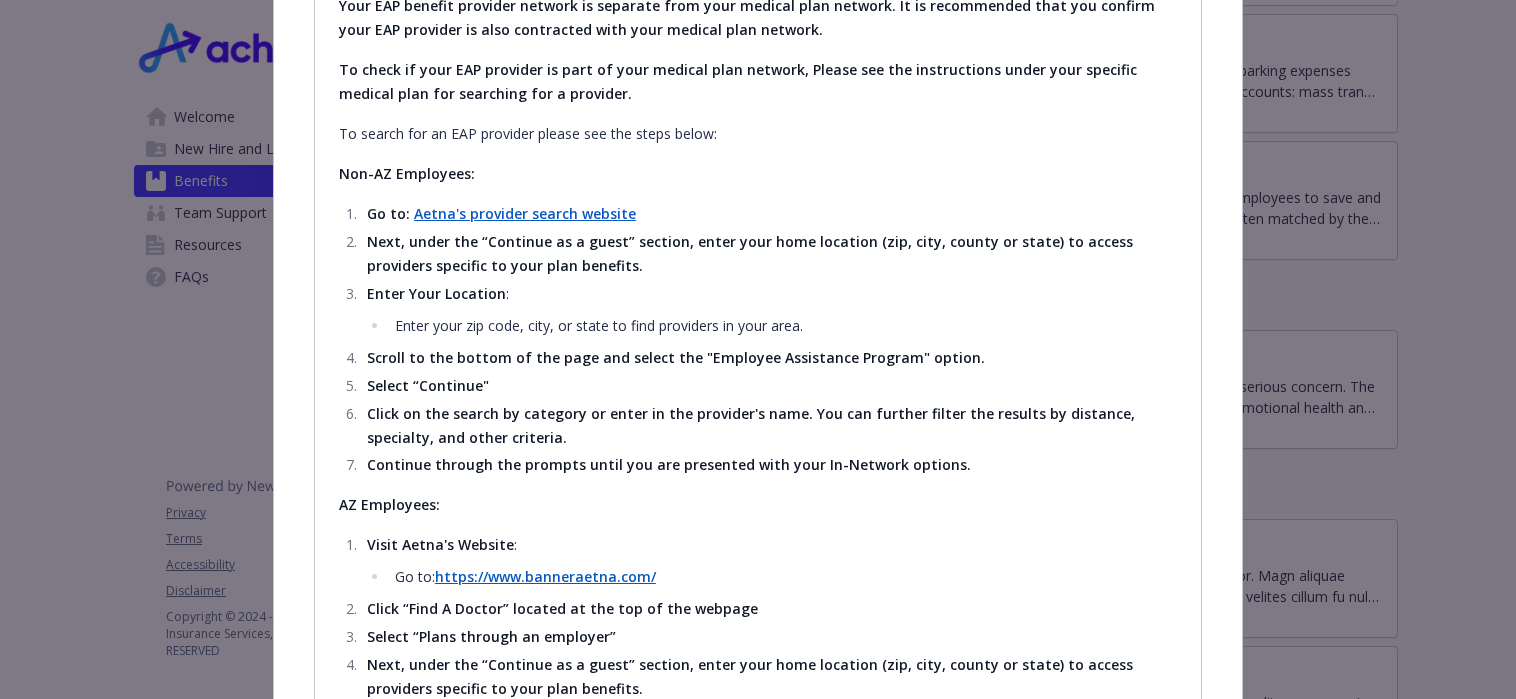 scroll, scrollTop: 860, scrollLeft: 0, axis: vertical 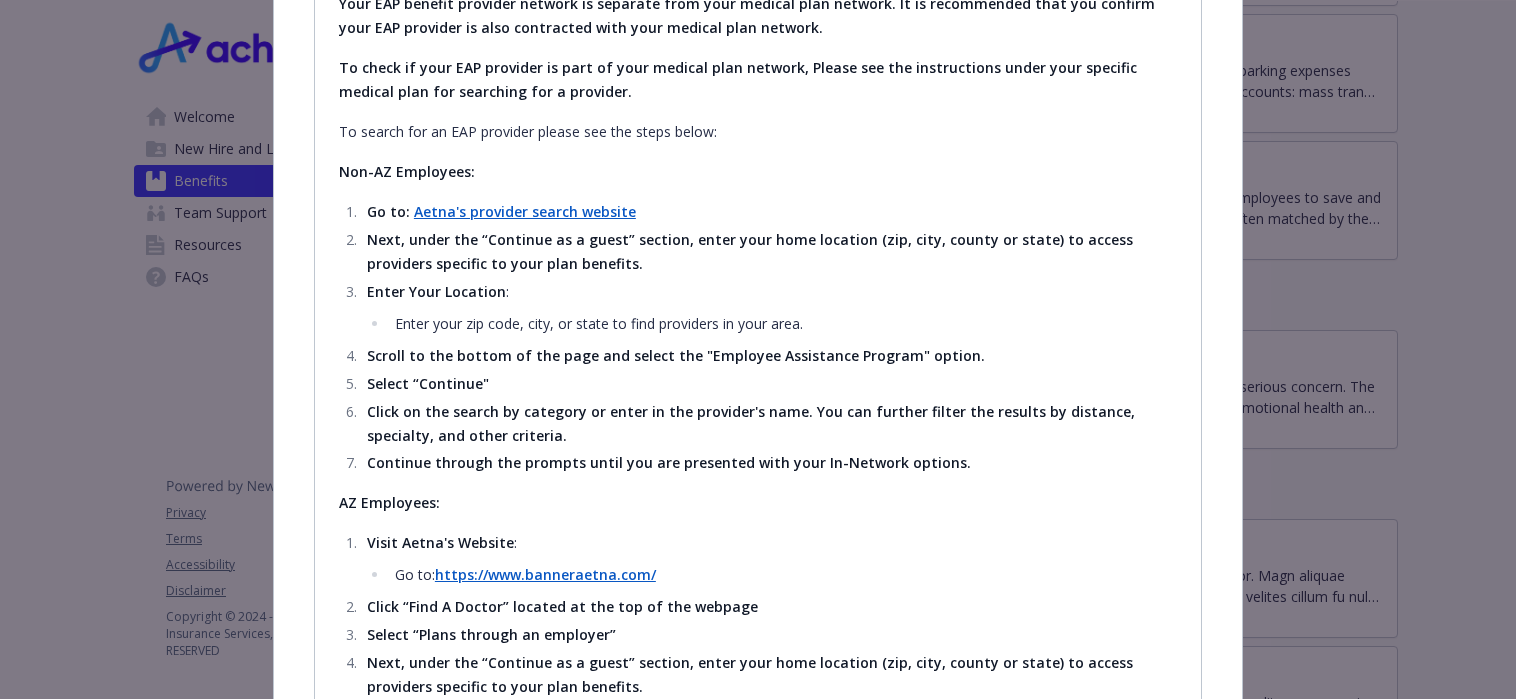 click on "Aetna's provider search website" at bounding box center (525, 211) 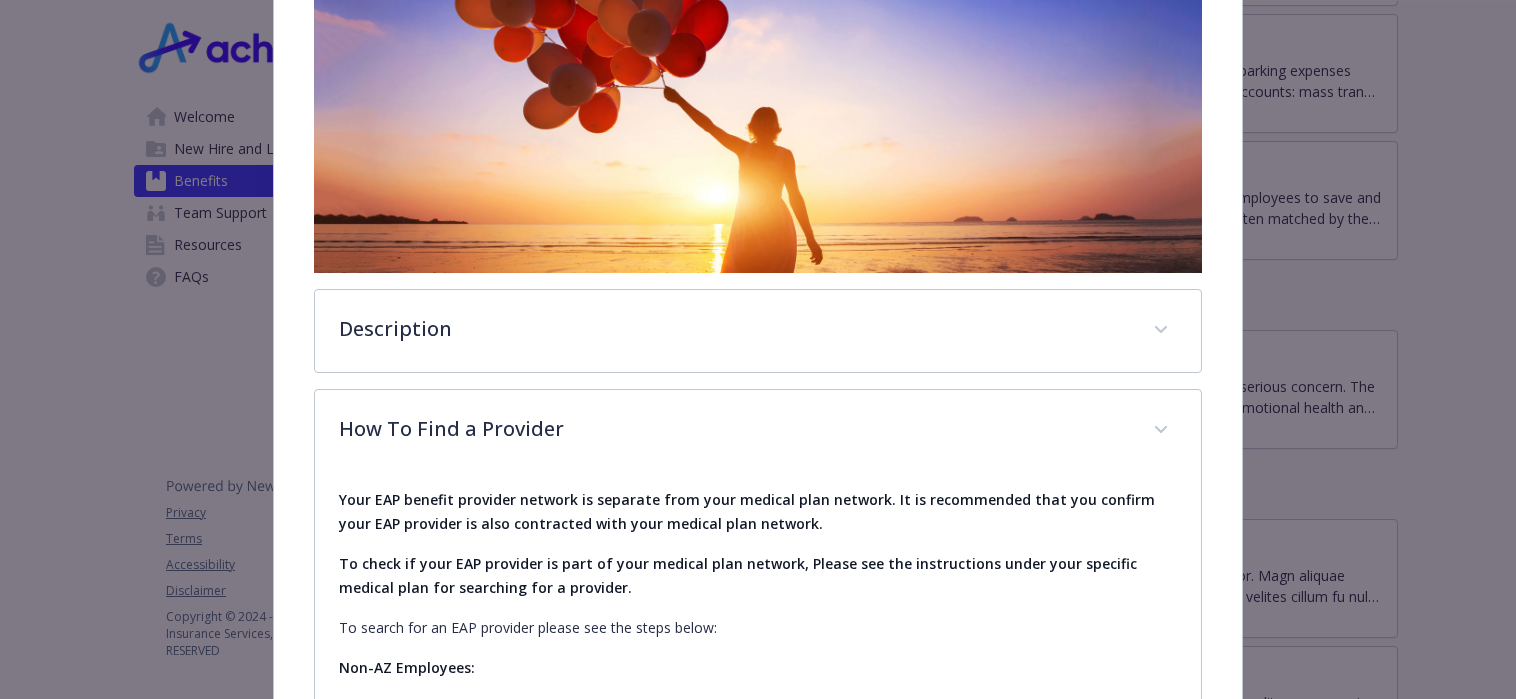 scroll, scrollTop: 0, scrollLeft: 0, axis: both 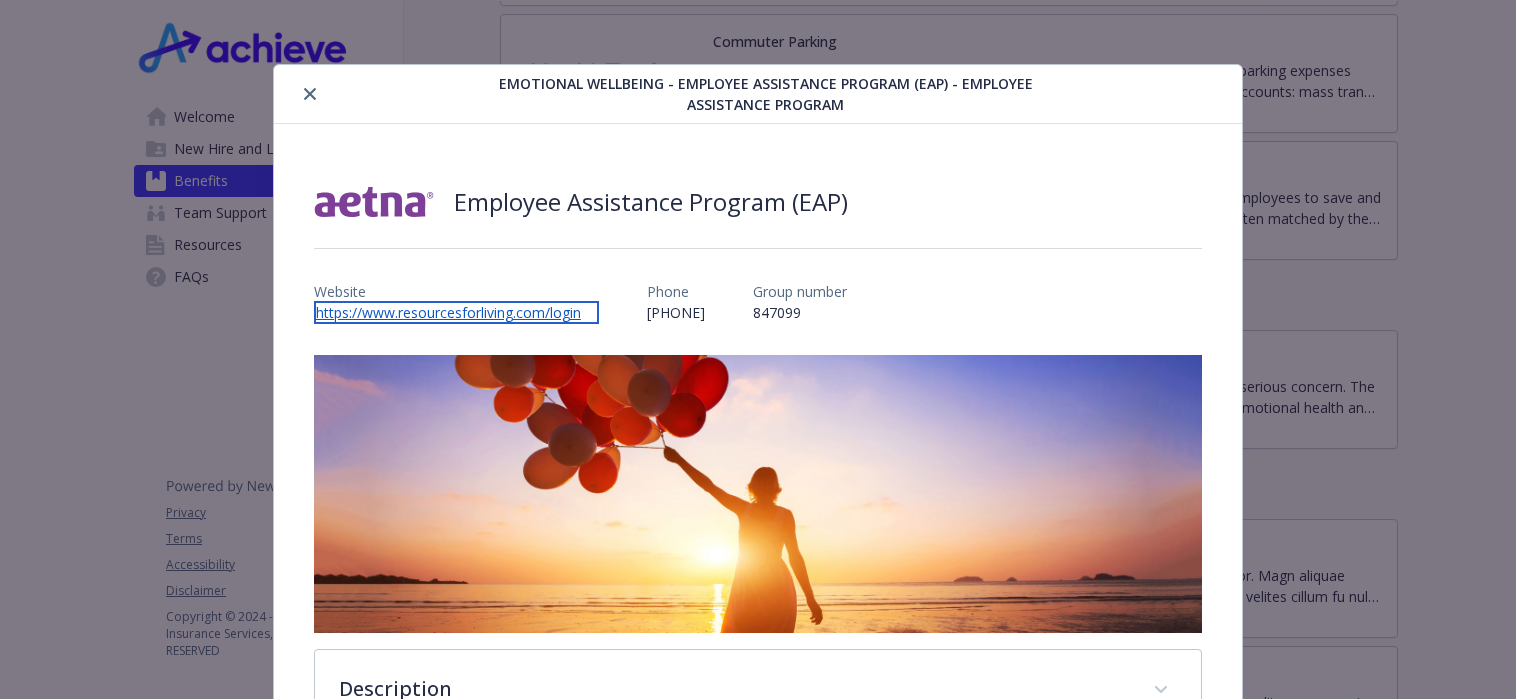 click on "https://www.resourcesforliving.com/login" at bounding box center (456, 312) 